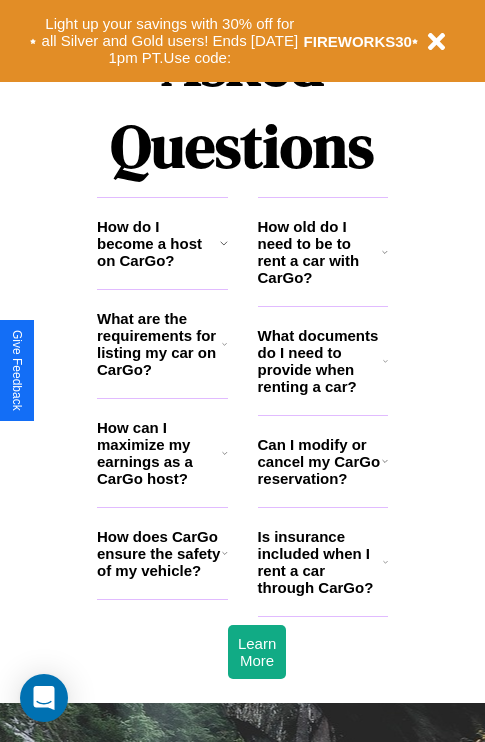 scroll, scrollTop: 2423, scrollLeft: 0, axis: vertical 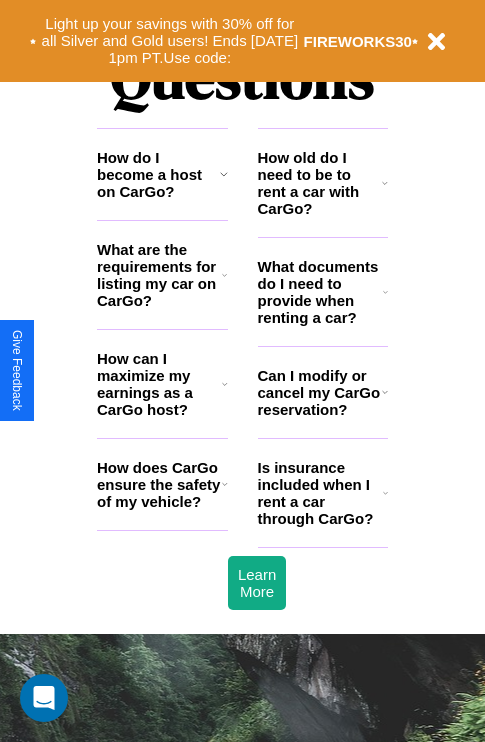 click on "How old do I need to be to rent a car with CarGo?" at bounding box center (320, 183) 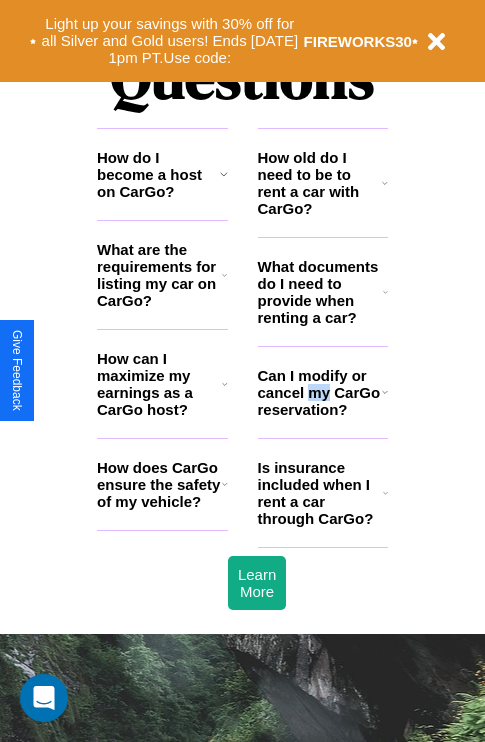click on "Can I modify or cancel my CarGo reservation?" at bounding box center [320, 392] 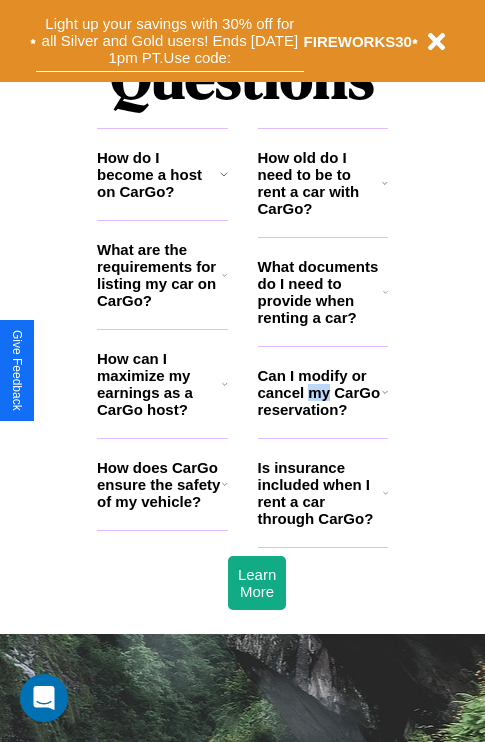 click on "Light up your savings with 30% off for all Silver and Gold users! Ends [DATE] 1pm PT.  Use code:" at bounding box center (170, 41) 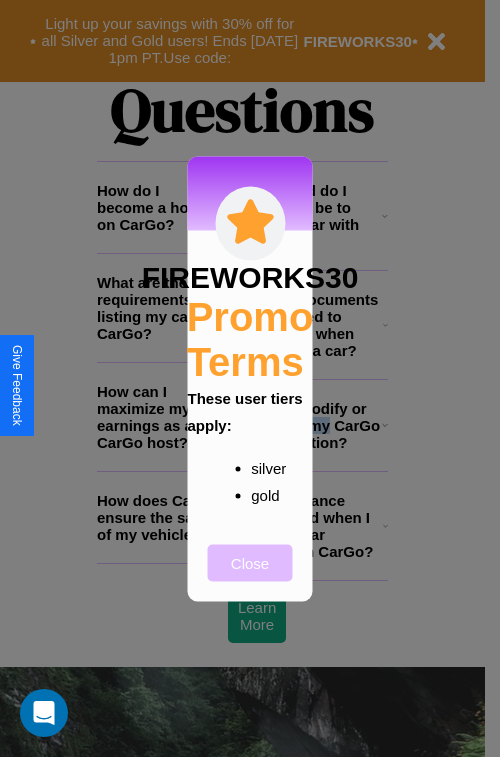 click on "Close" at bounding box center (250, 562) 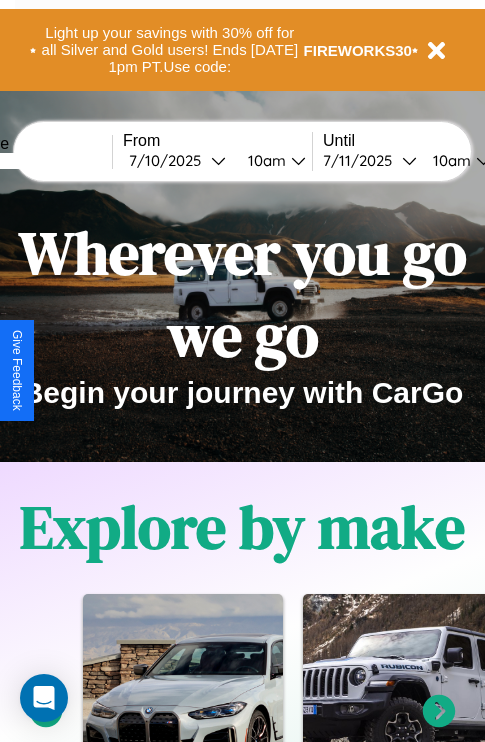 scroll, scrollTop: 0, scrollLeft: 0, axis: both 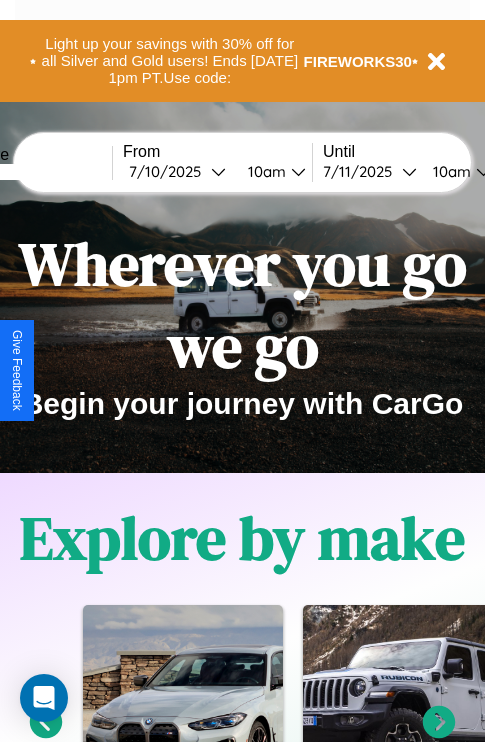 click at bounding box center [37, 172] 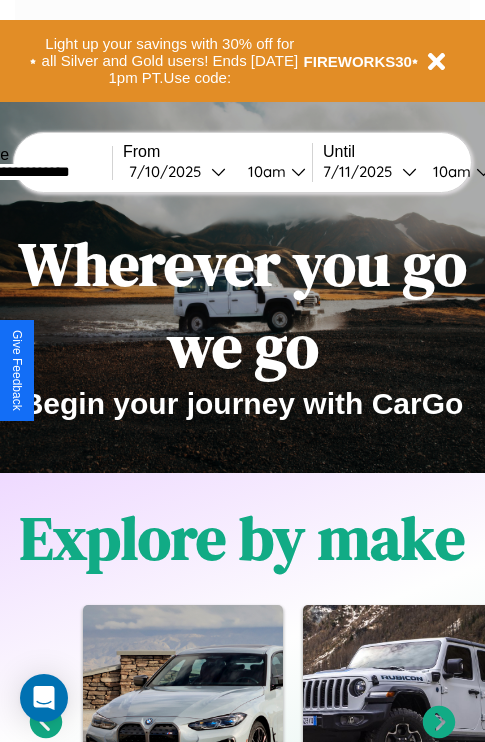 type on "**********" 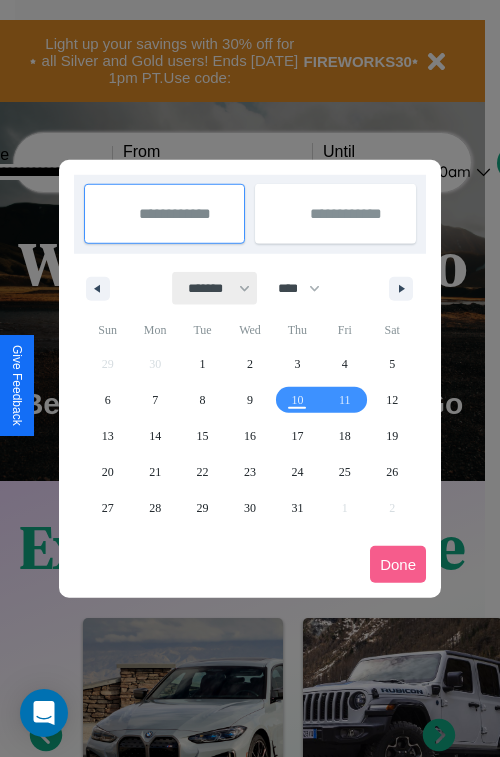 click on "******* ******** ***** ***** *** **** **** ****** ********* ******* ******** ********" at bounding box center [215, 288] 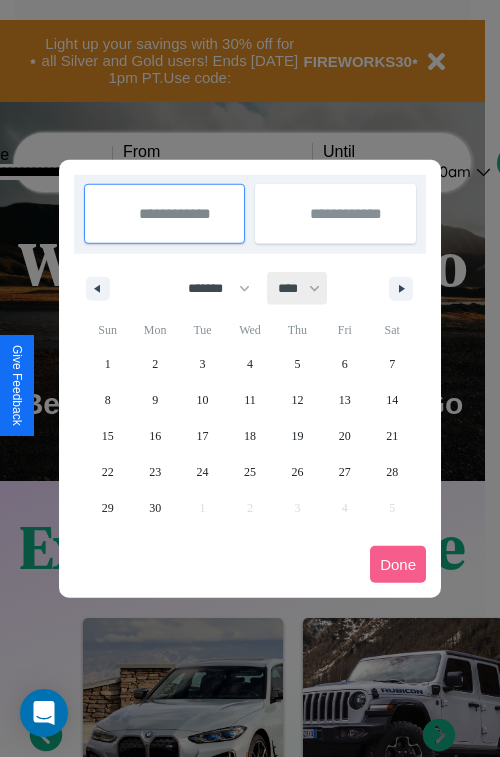 click on "**** **** **** **** **** **** **** **** **** **** **** **** **** **** **** **** **** **** **** **** **** **** **** **** **** **** **** **** **** **** **** **** **** **** **** **** **** **** **** **** **** **** **** **** **** **** **** **** **** **** **** **** **** **** **** **** **** **** **** **** **** **** **** **** **** **** **** **** **** **** **** **** **** **** **** **** **** **** **** **** **** **** **** **** **** **** **** **** **** **** **** **** **** **** **** **** **** **** **** **** **** **** **** **** **** **** **** **** **** **** **** **** **** **** **** **** **** **** **** **** ****" at bounding box center (298, 288) 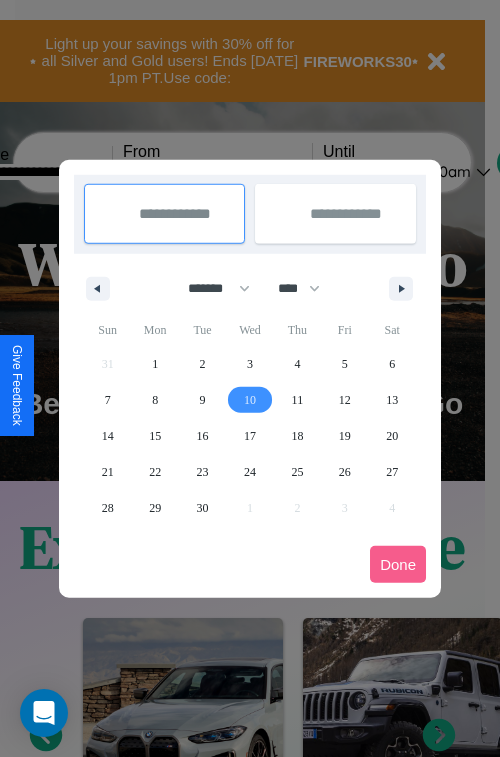 click on "10" at bounding box center (250, 400) 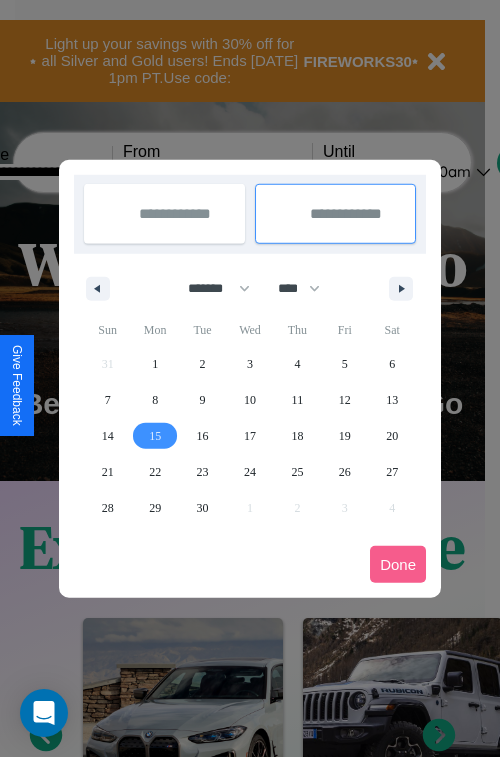 click on "15" at bounding box center [155, 436] 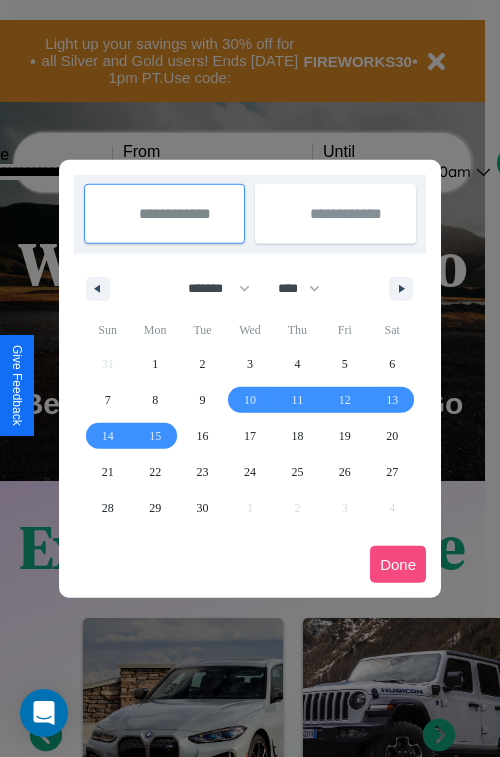 click on "Done" at bounding box center (398, 564) 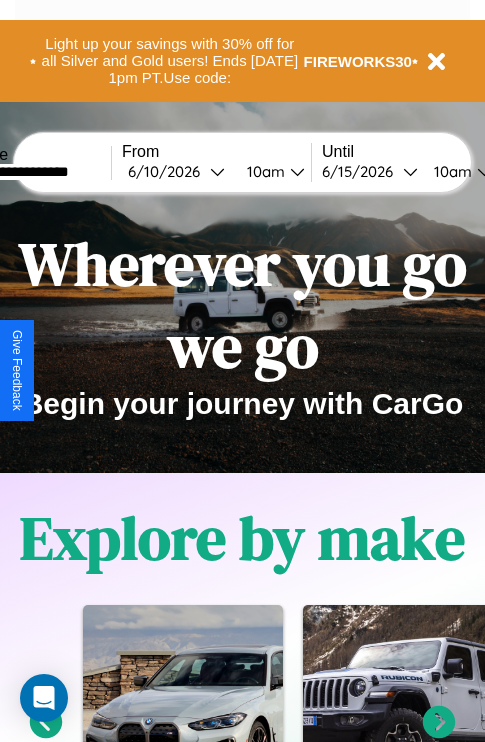 scroll, scrollTop: 0, scrollLeft: 74, axis: horizontal 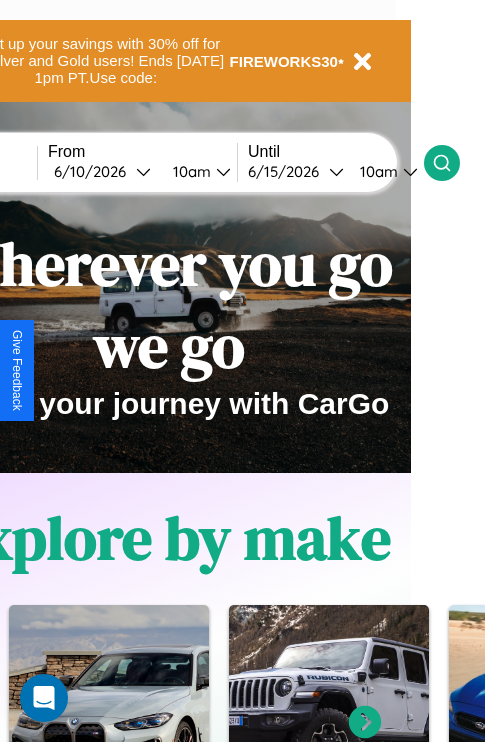 click 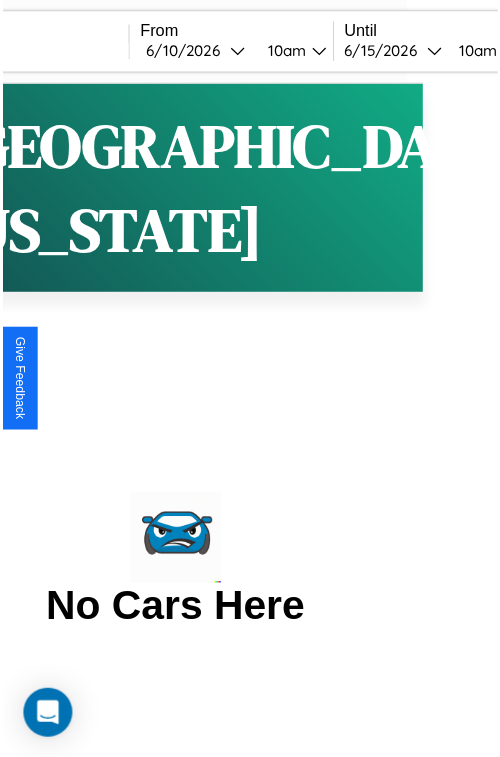 scroll, scrollTop: 0, scrollLeft: 0, axis: both 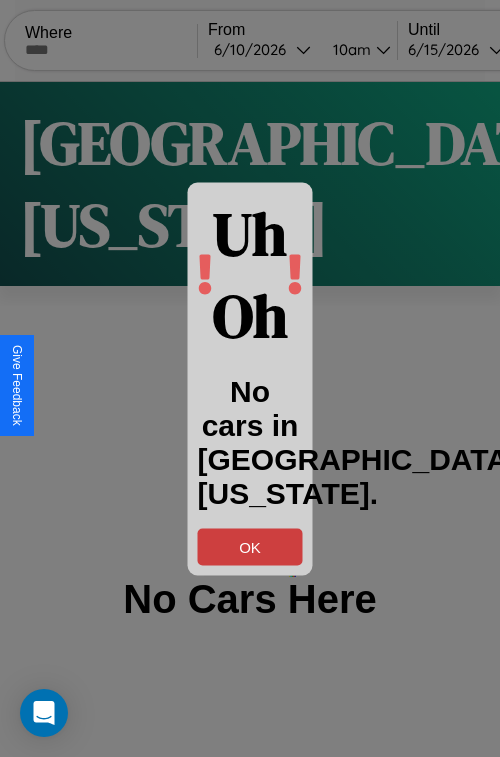 click on "OK" at bounding box center (250, 546) 